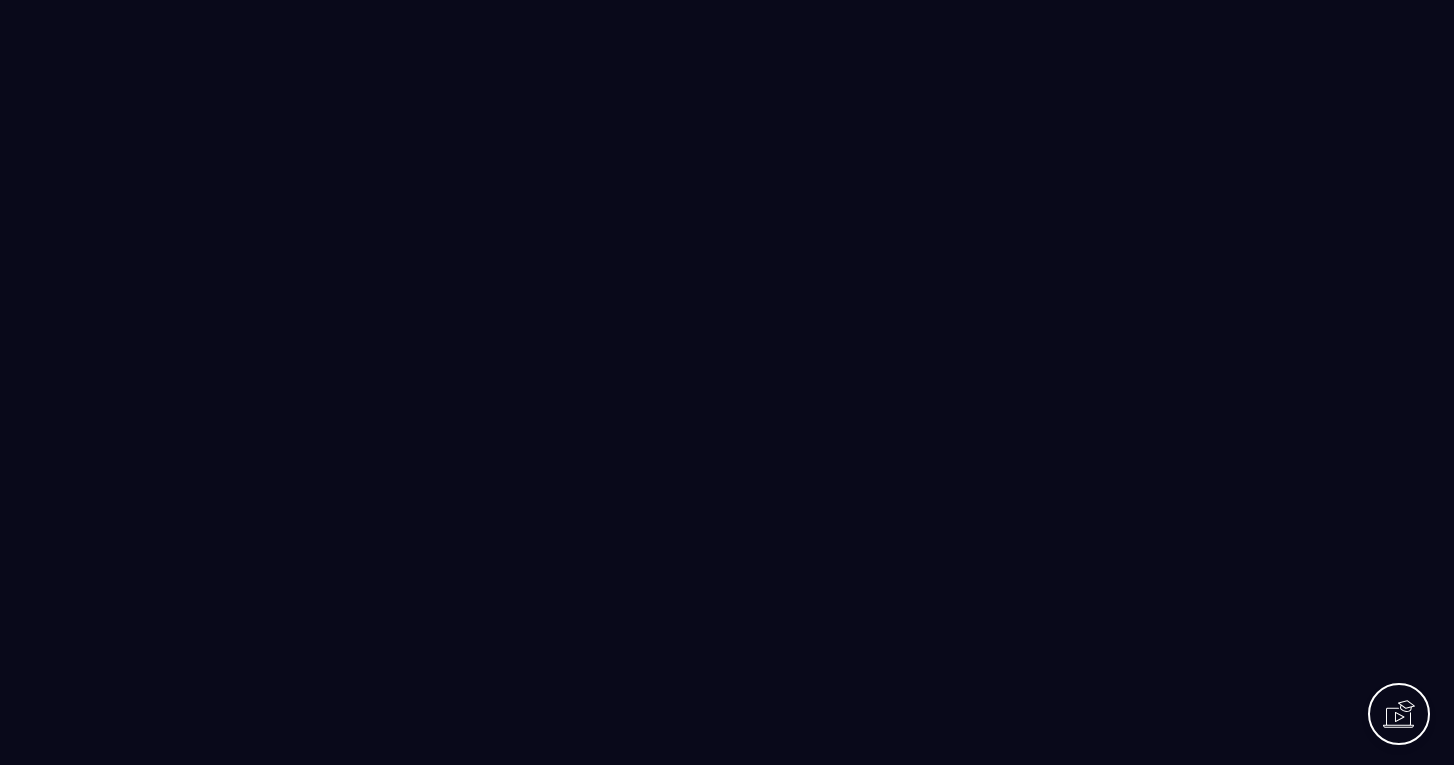 scroll, scrollTop: 0, scrollLeft: 0, axis: both 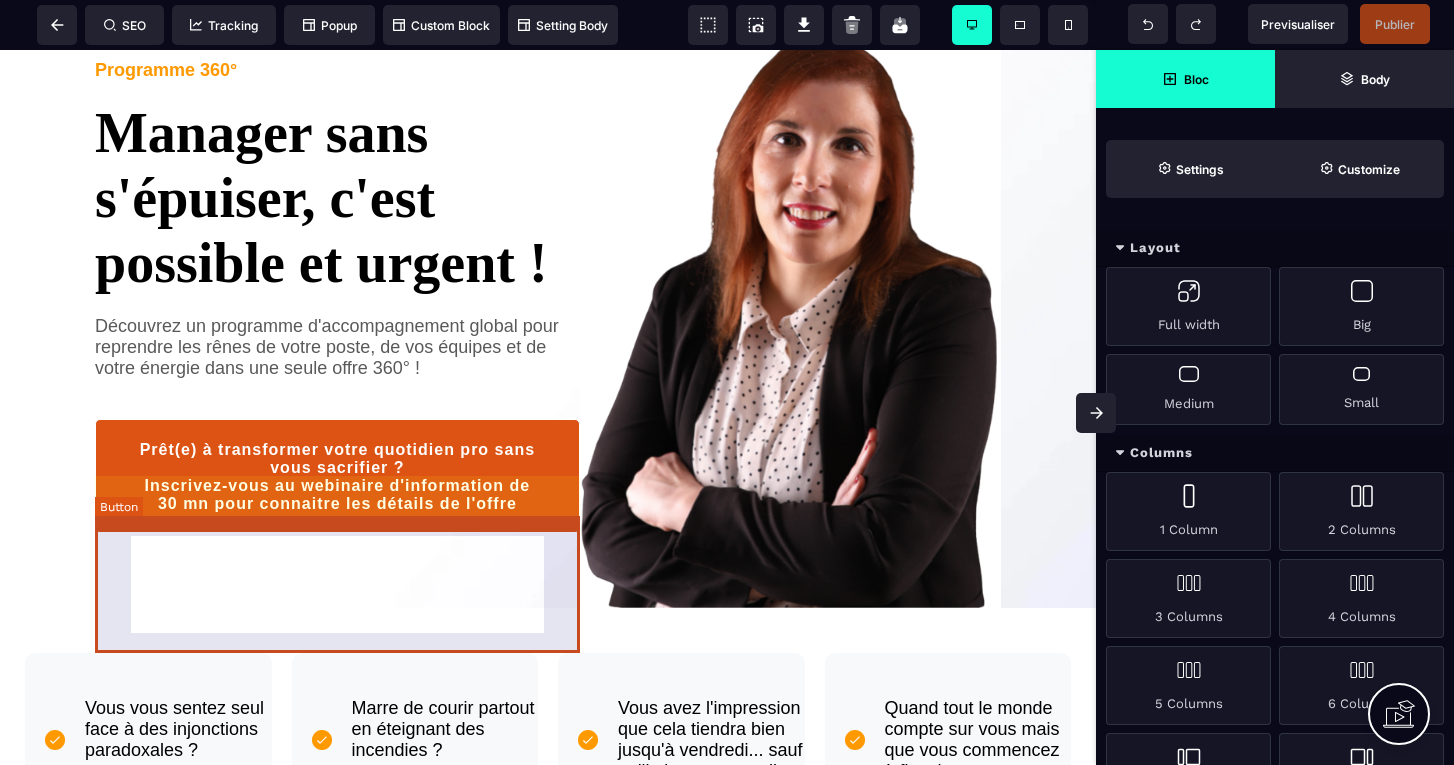 click on "Prêt(e) à transformer votre quotidien pro sans vous sacrifier ?  Inscrivez-vous au webinaire d'information de 30 mn pour connaitre les détails de l'offre" at bounding box center [337, 477] 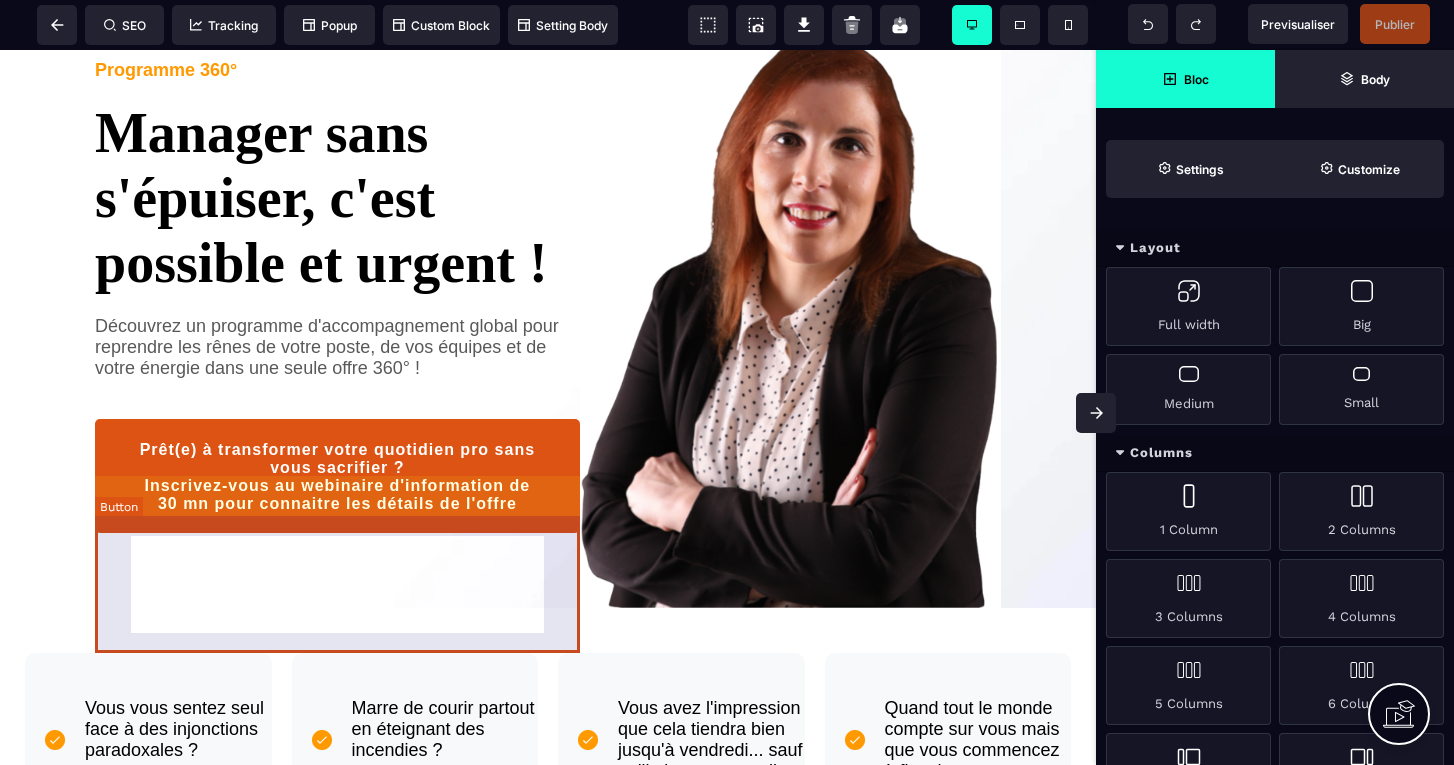 select on "*****" 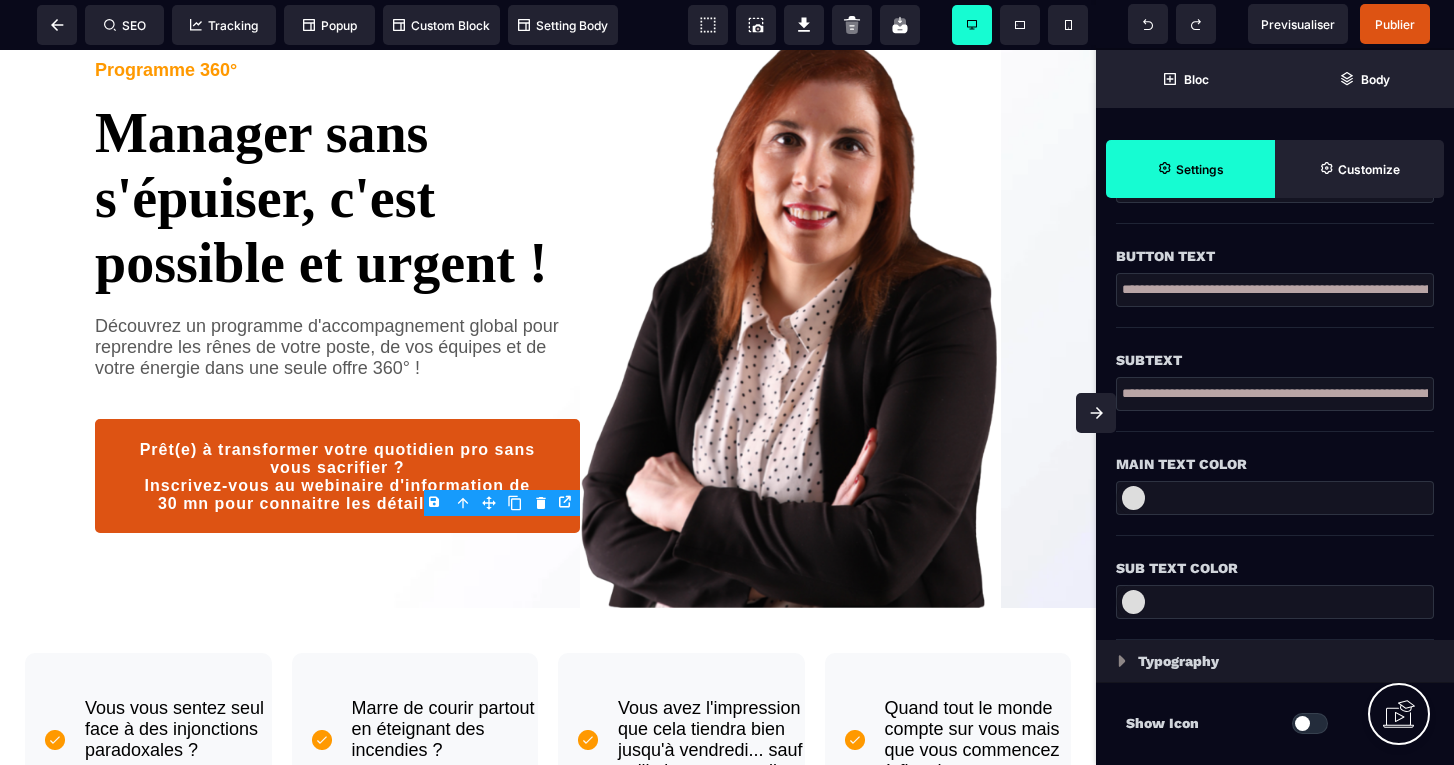 scroll, scrollTop: 498, scrollLeft: 0, axis: vertical 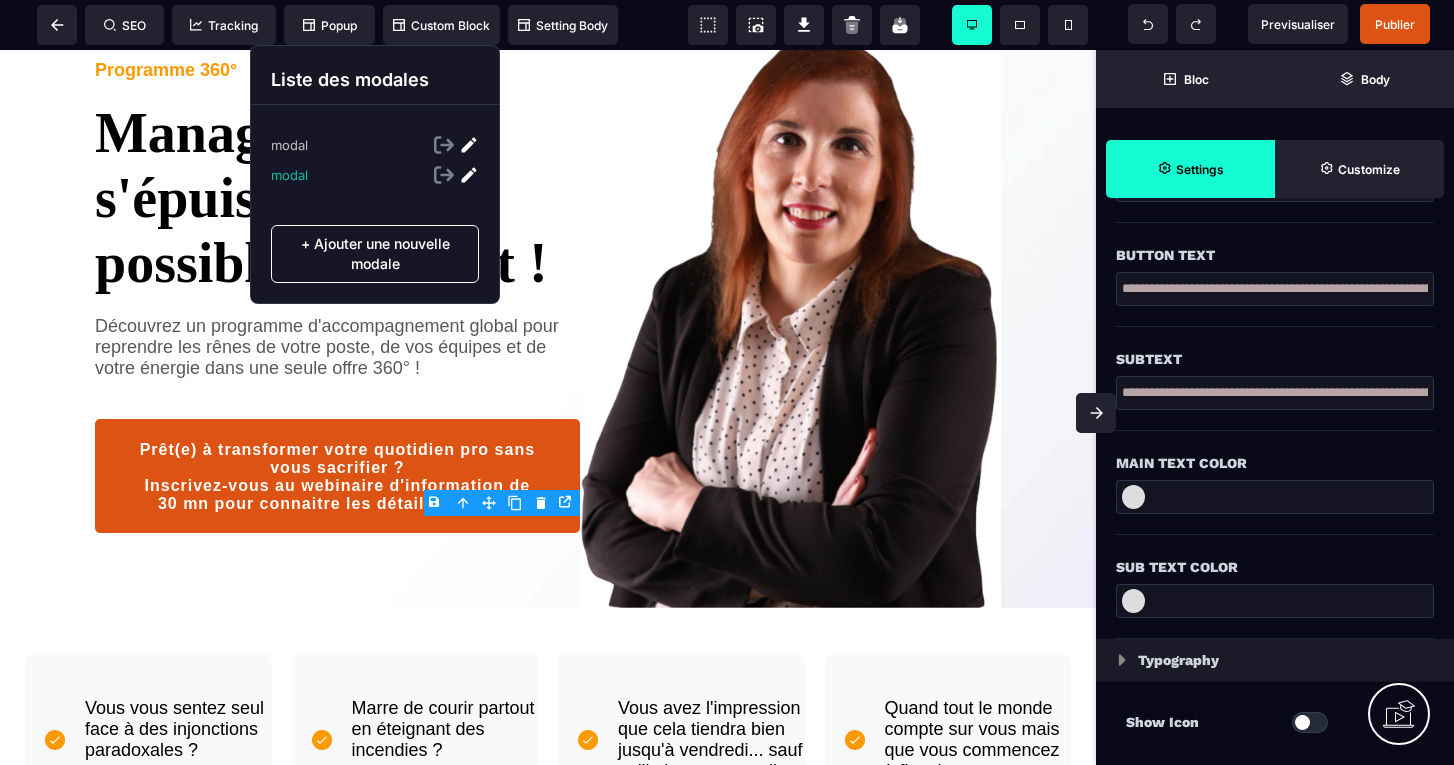 click at bounding box center (469, 175) 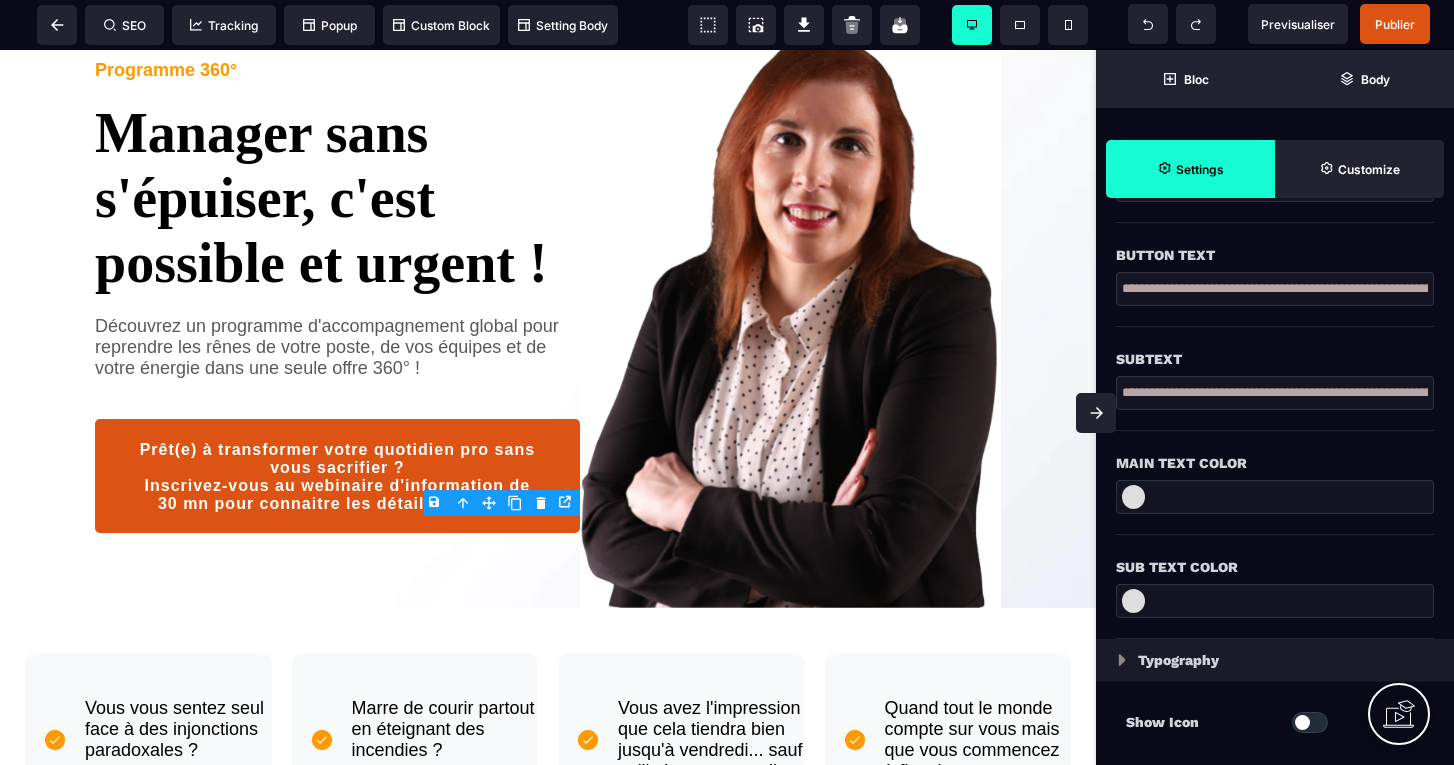 scroll, scrollTop: 0, scrollLeft: 0, axis: both 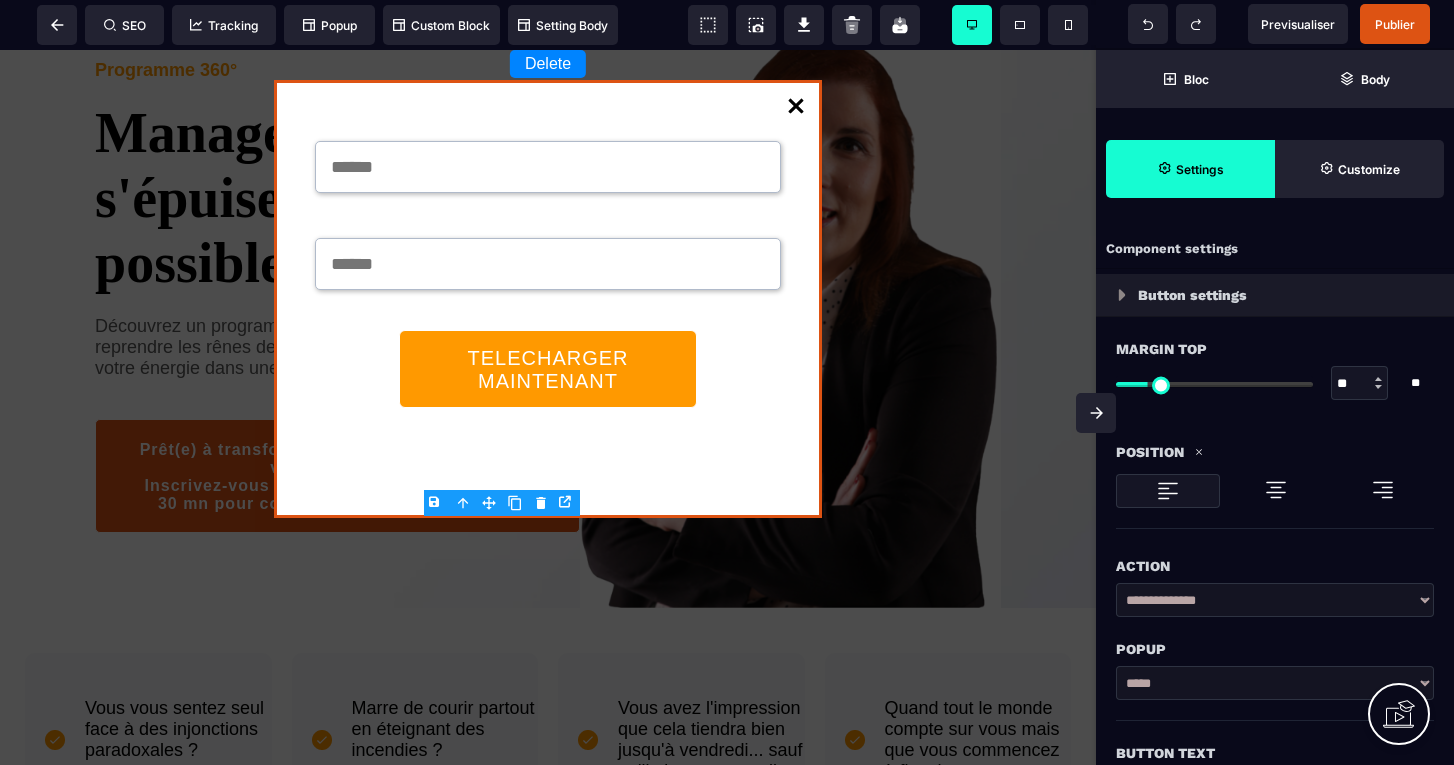 select 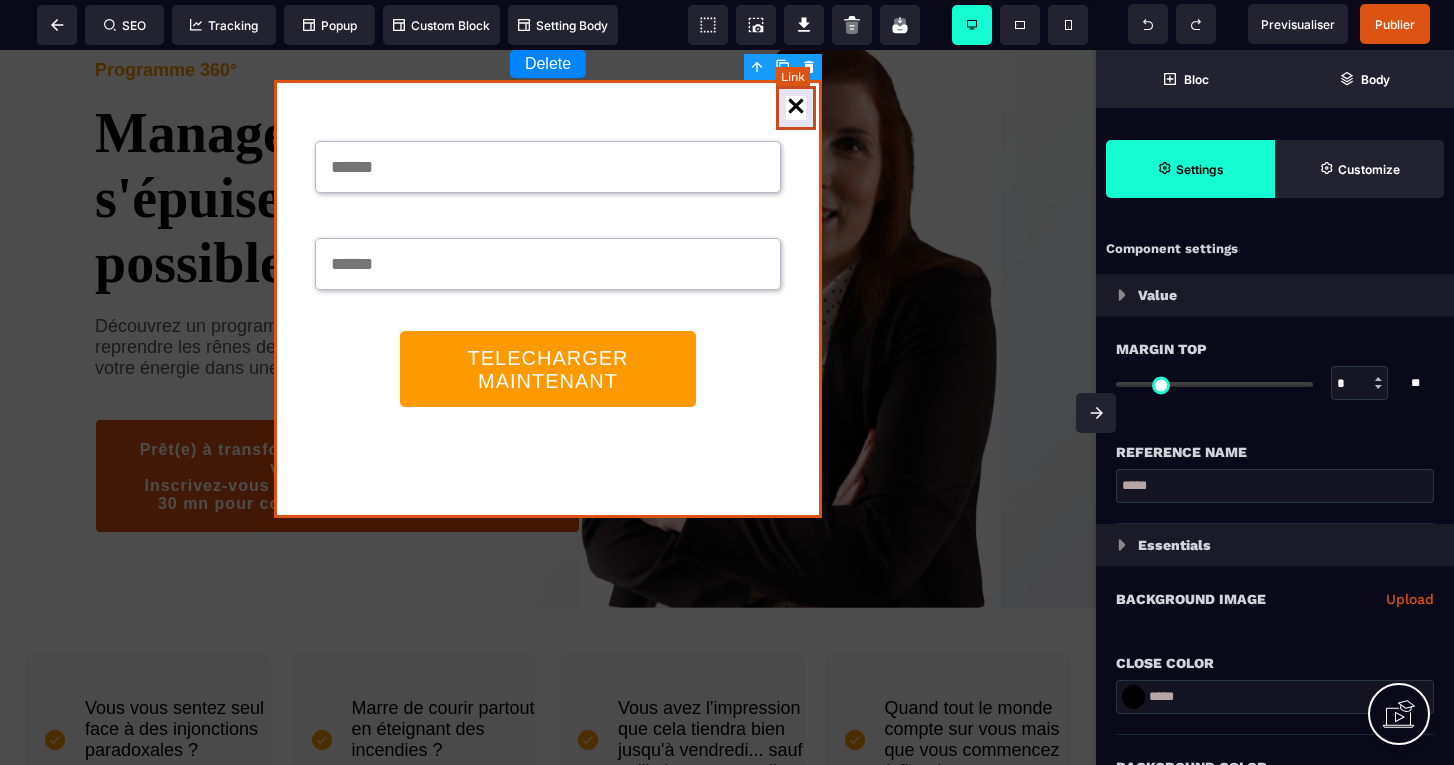 click at bounding box center [796, 108] 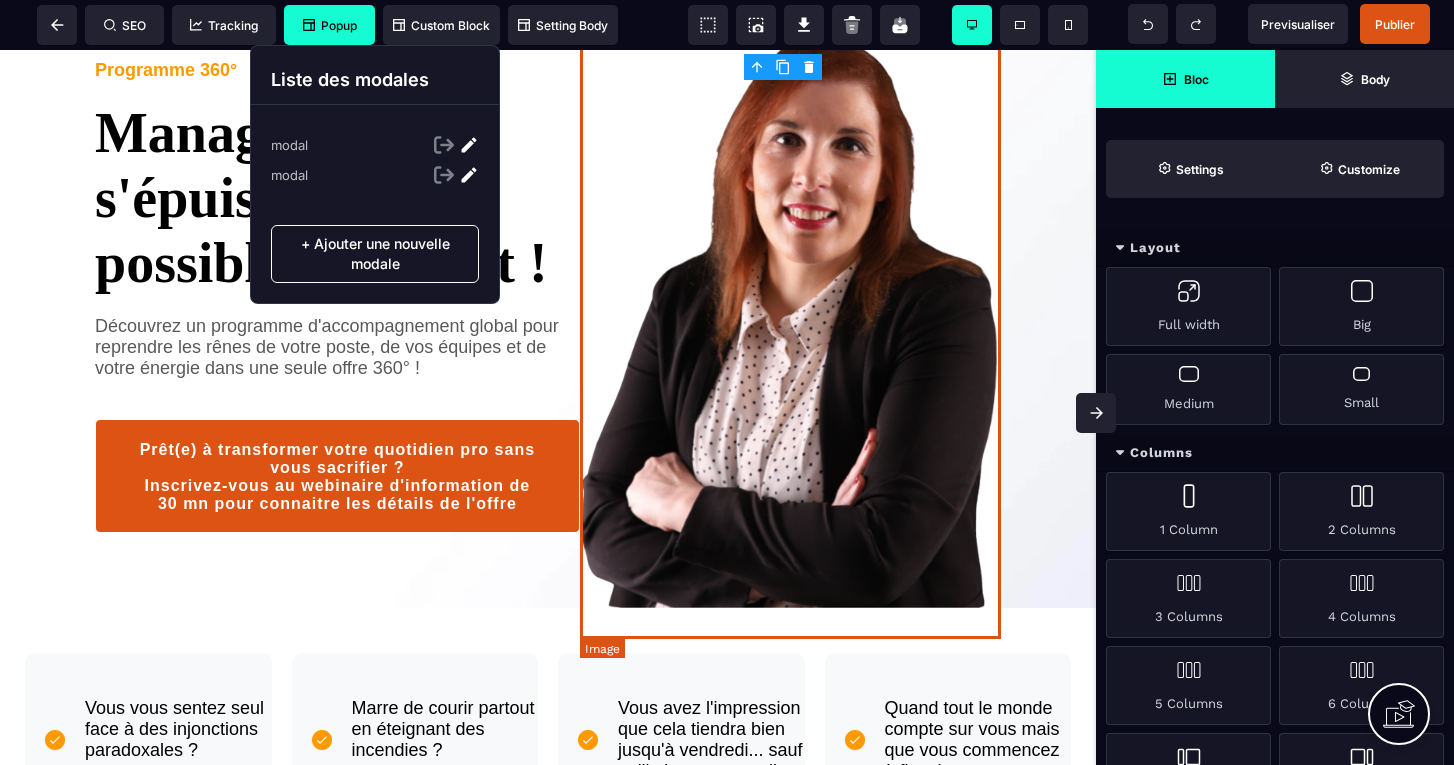 click on "Popup" at bounding box center (329, 25) 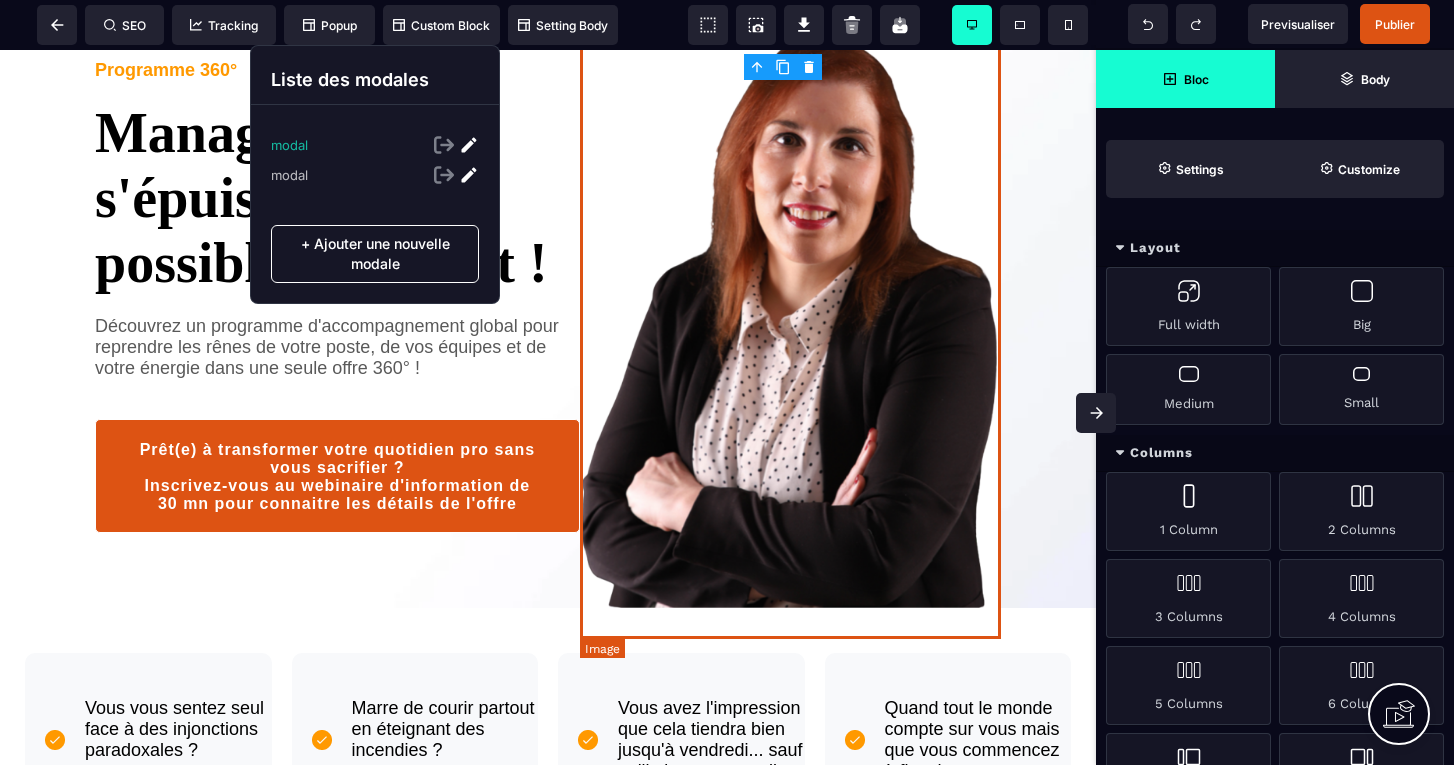 click at bounding box center (469, 145) 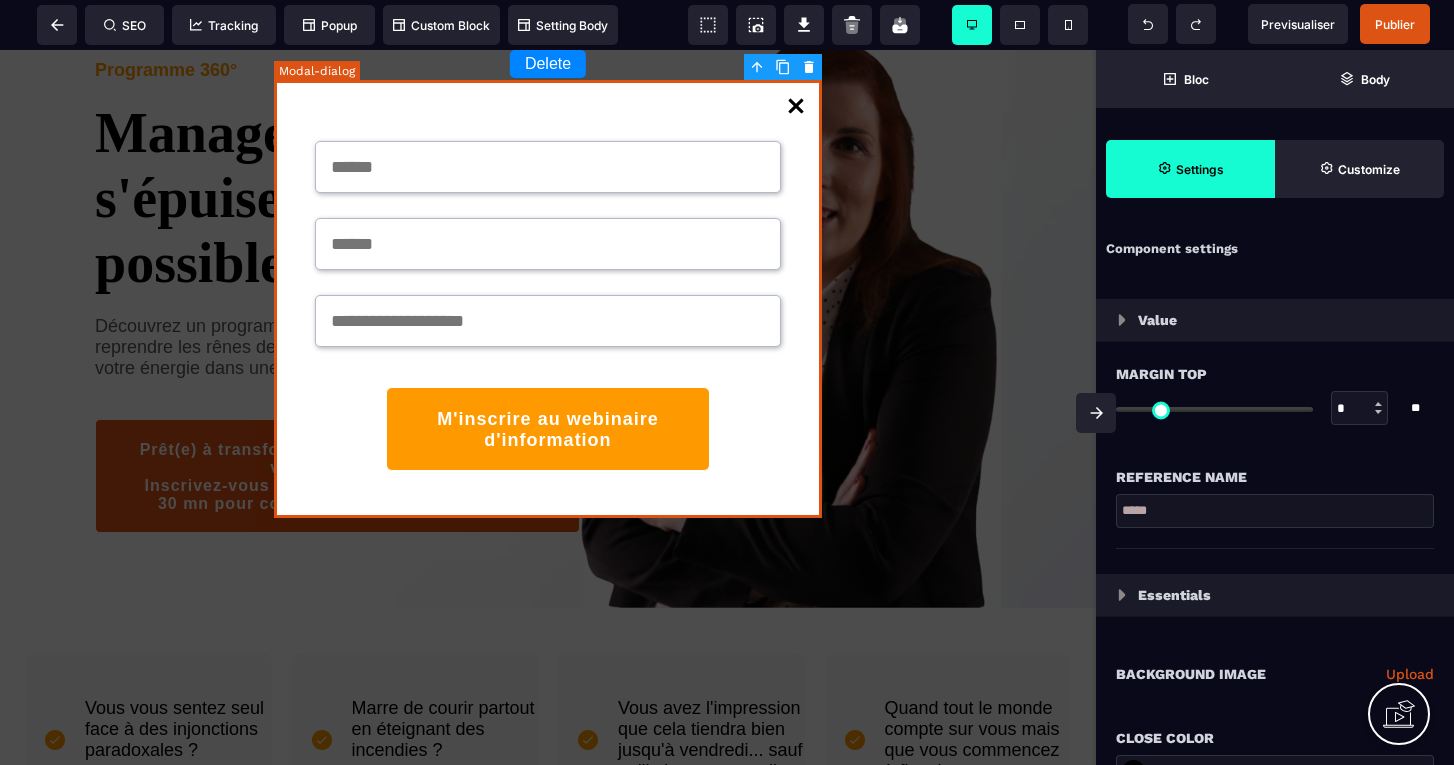 type on "*" 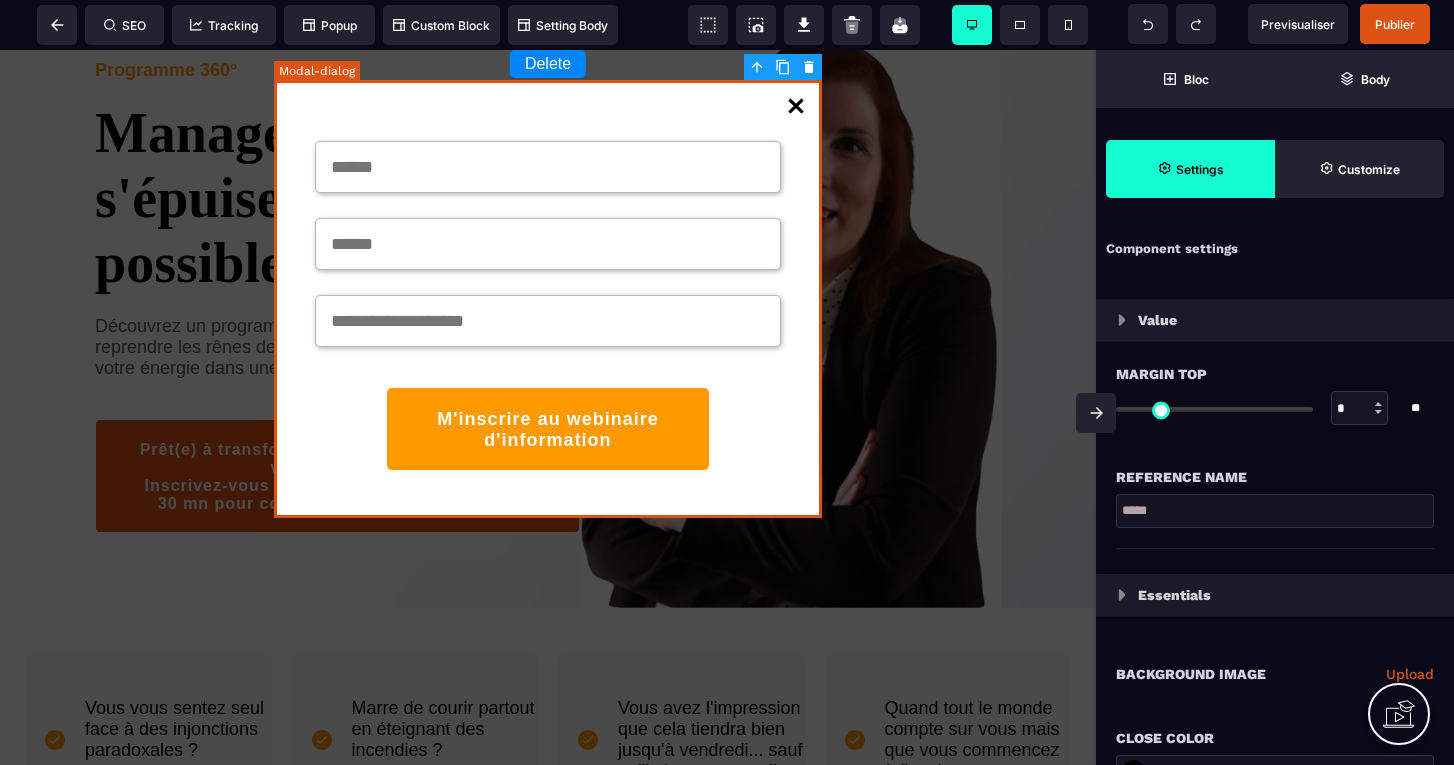 type on "*" 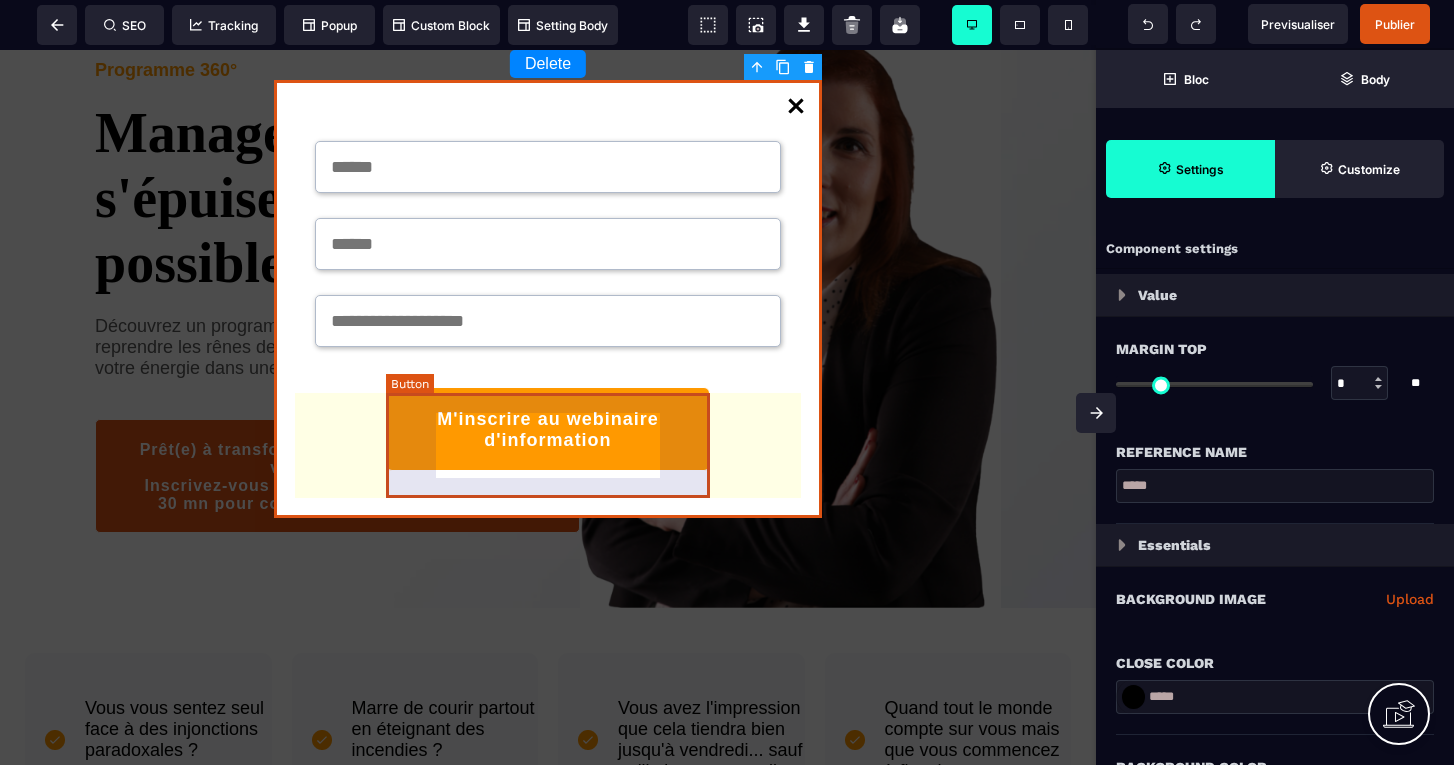click on "M'inscrire au webinaire d'information" at bounding box center [548, 430] 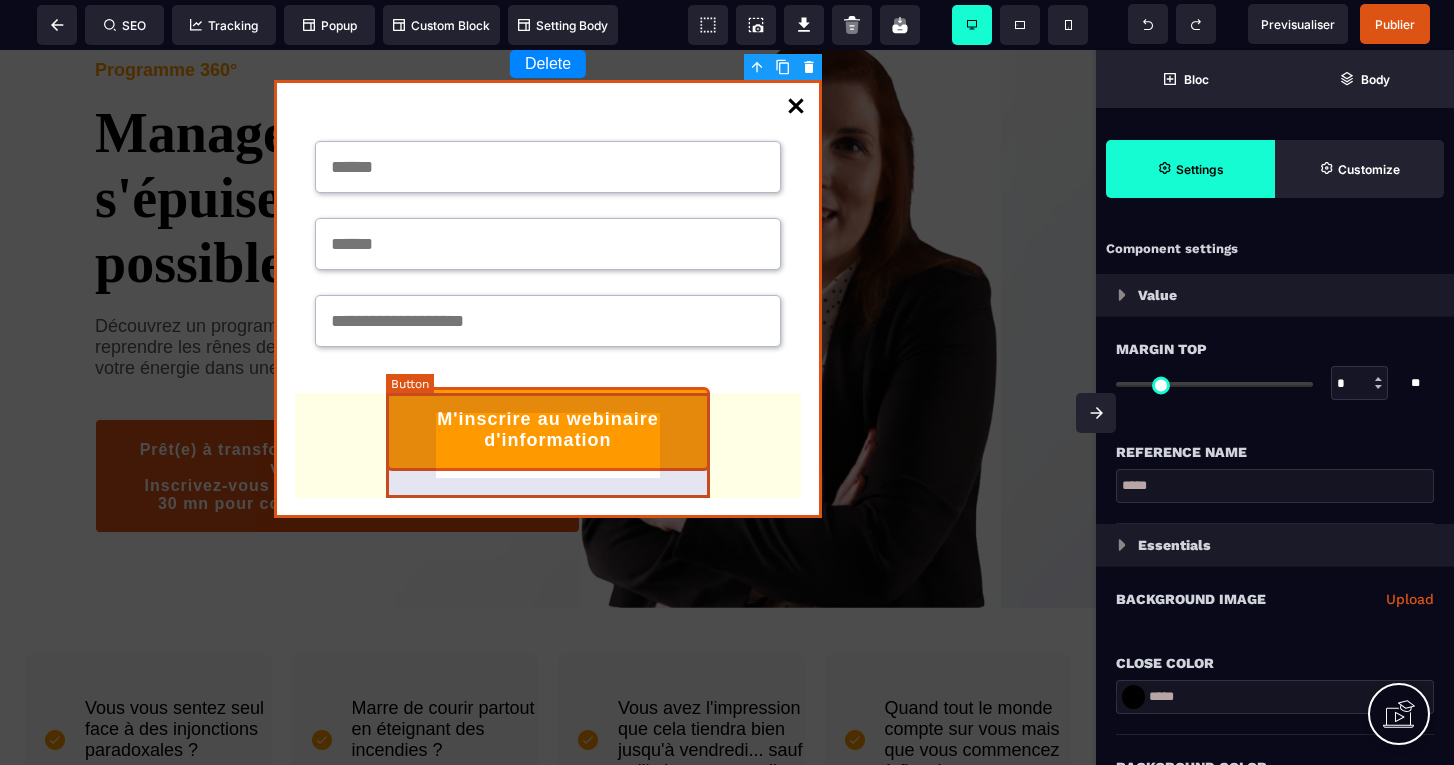select on "********" 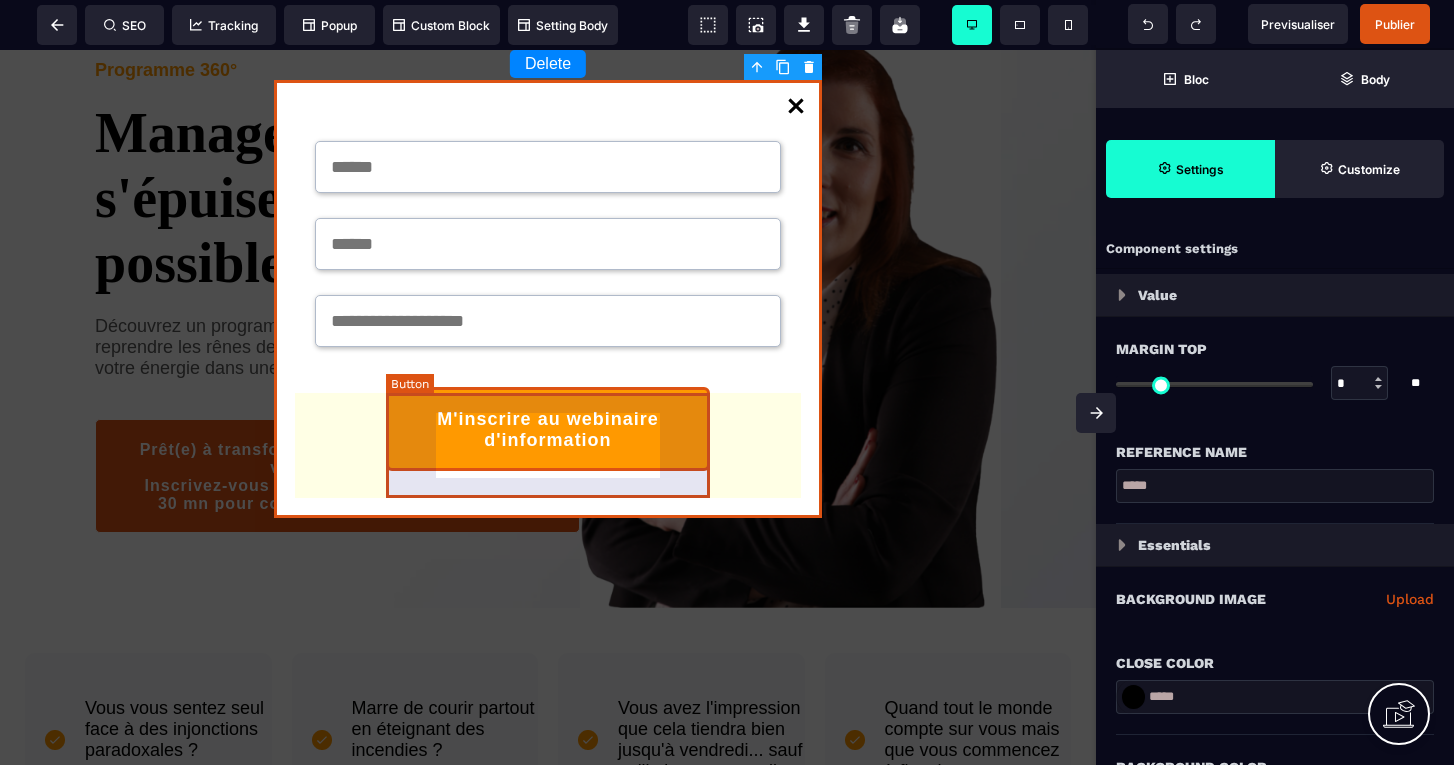 select on "***" 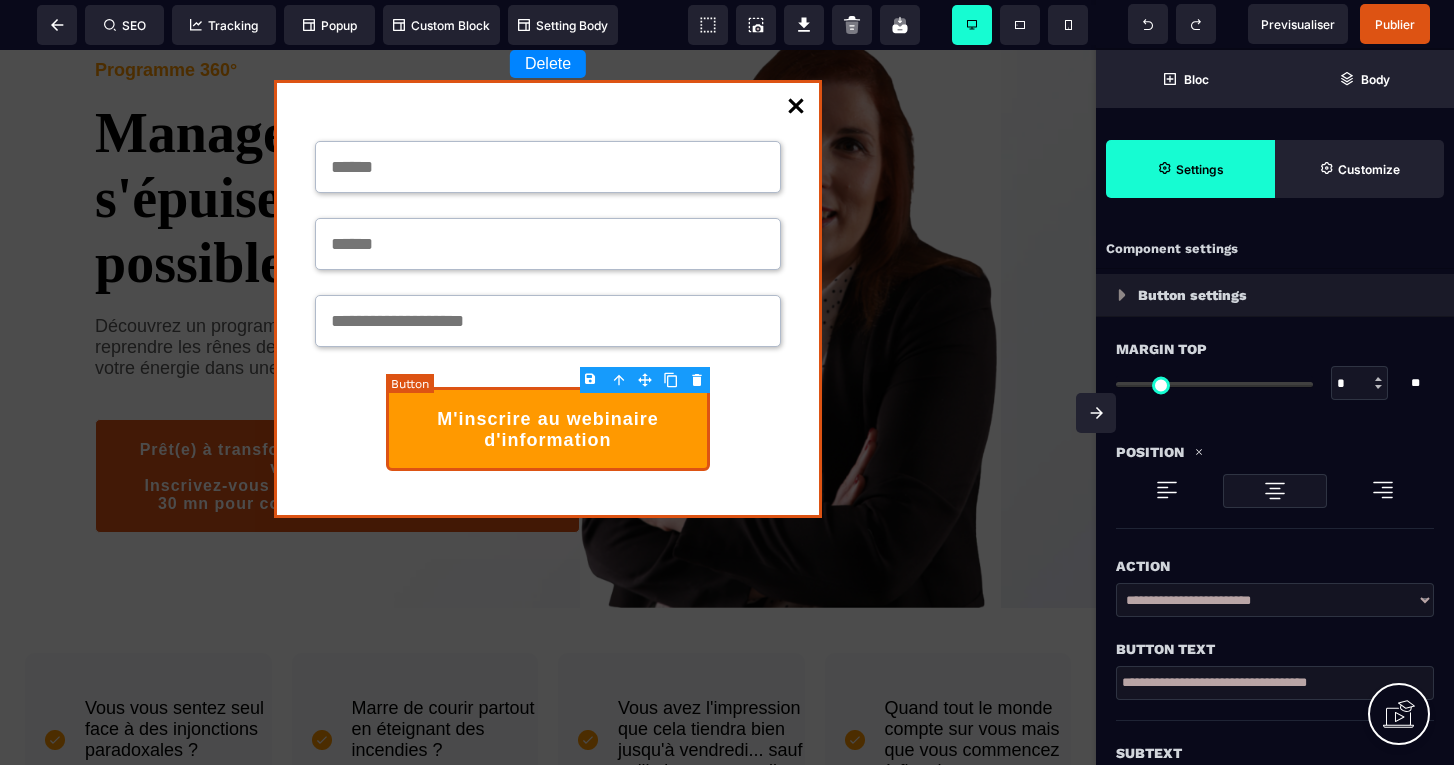 type on "*" 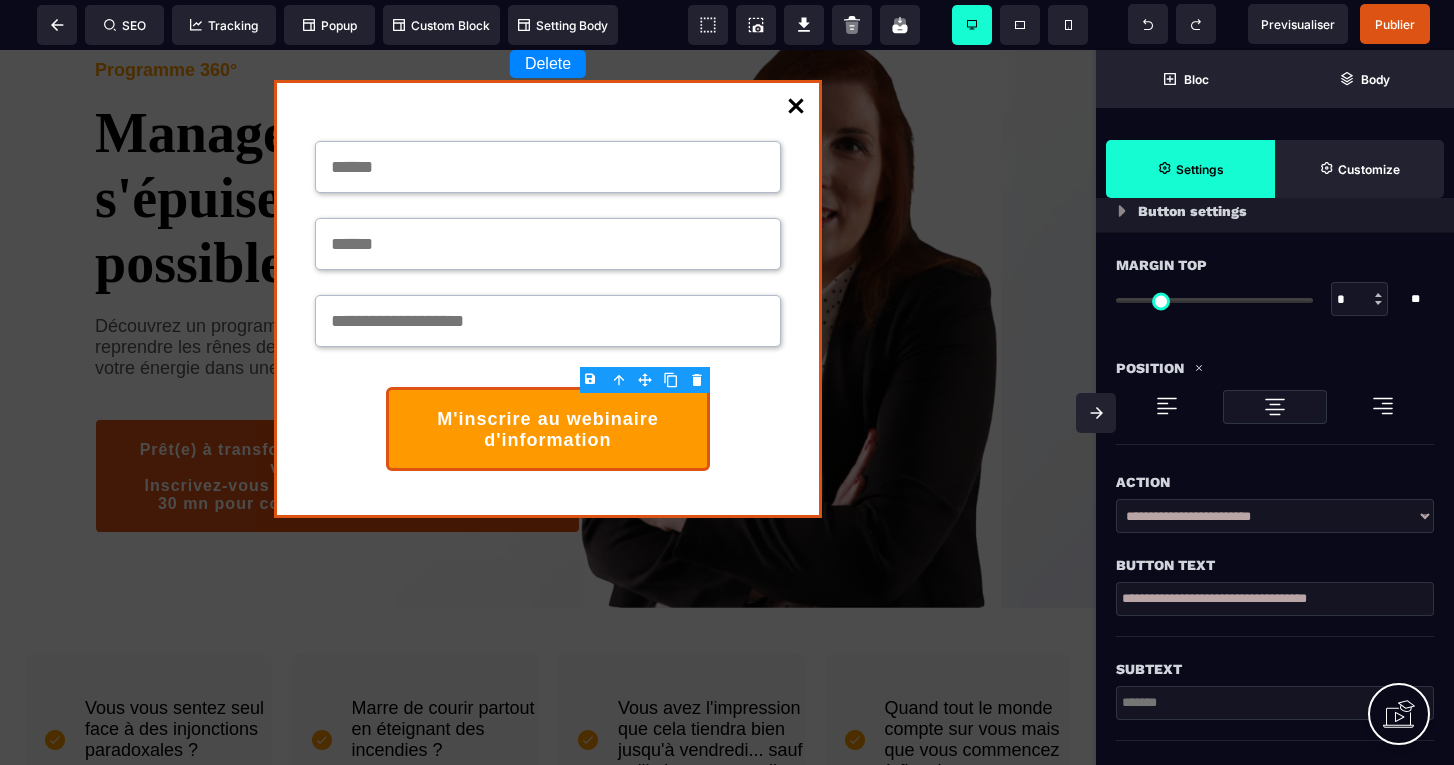 scroll, scrollTop: 127, scrollLeft: 0, axis: vertical 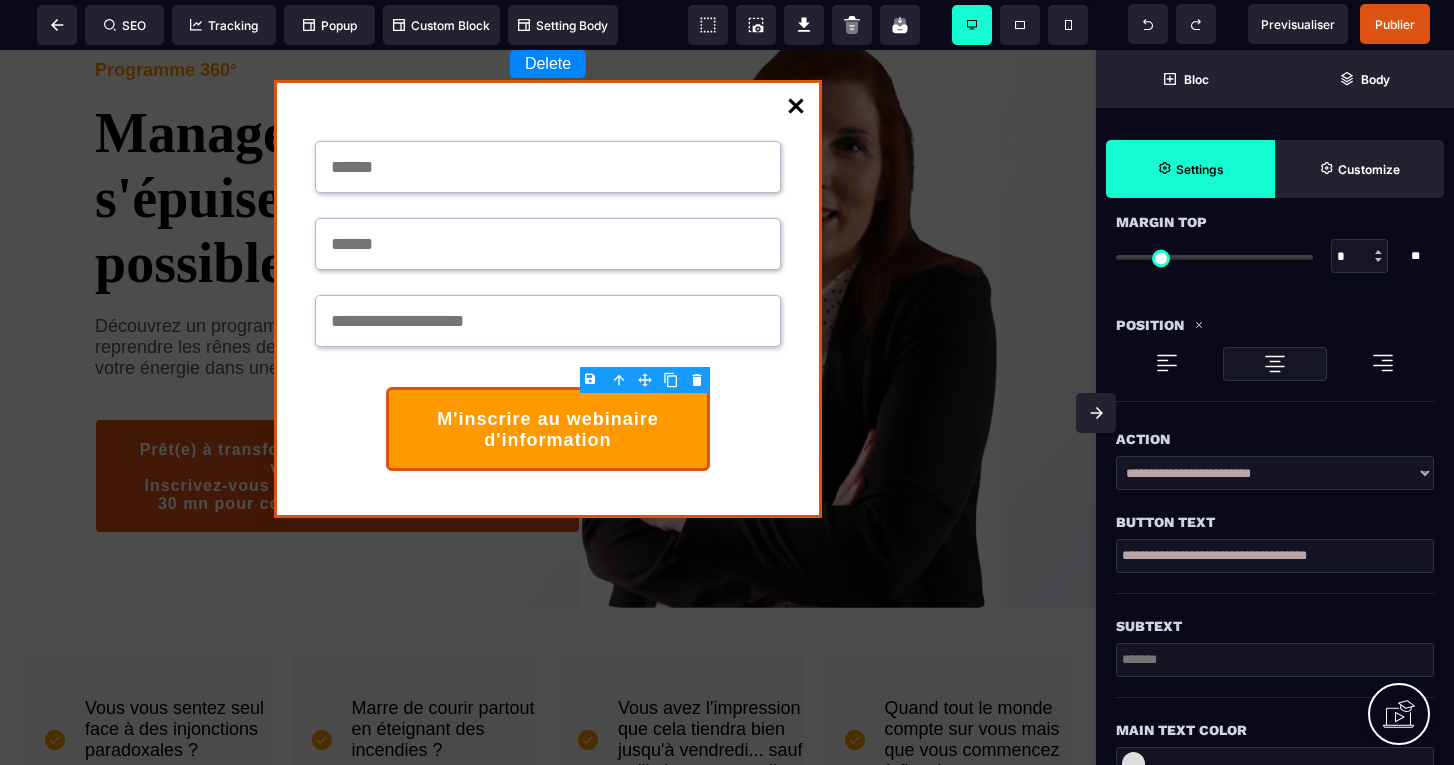 click at bounding box center [1275, 660] 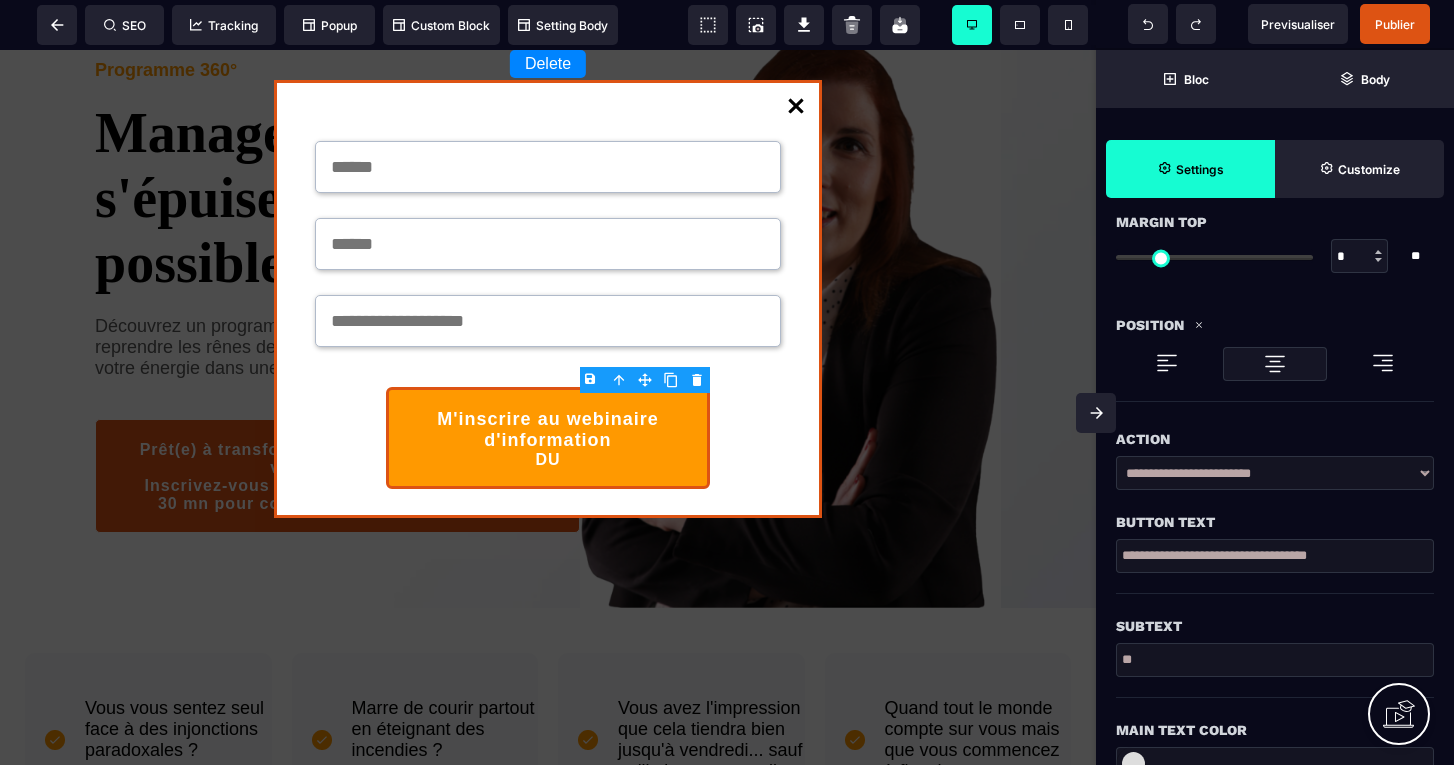 type on "*" 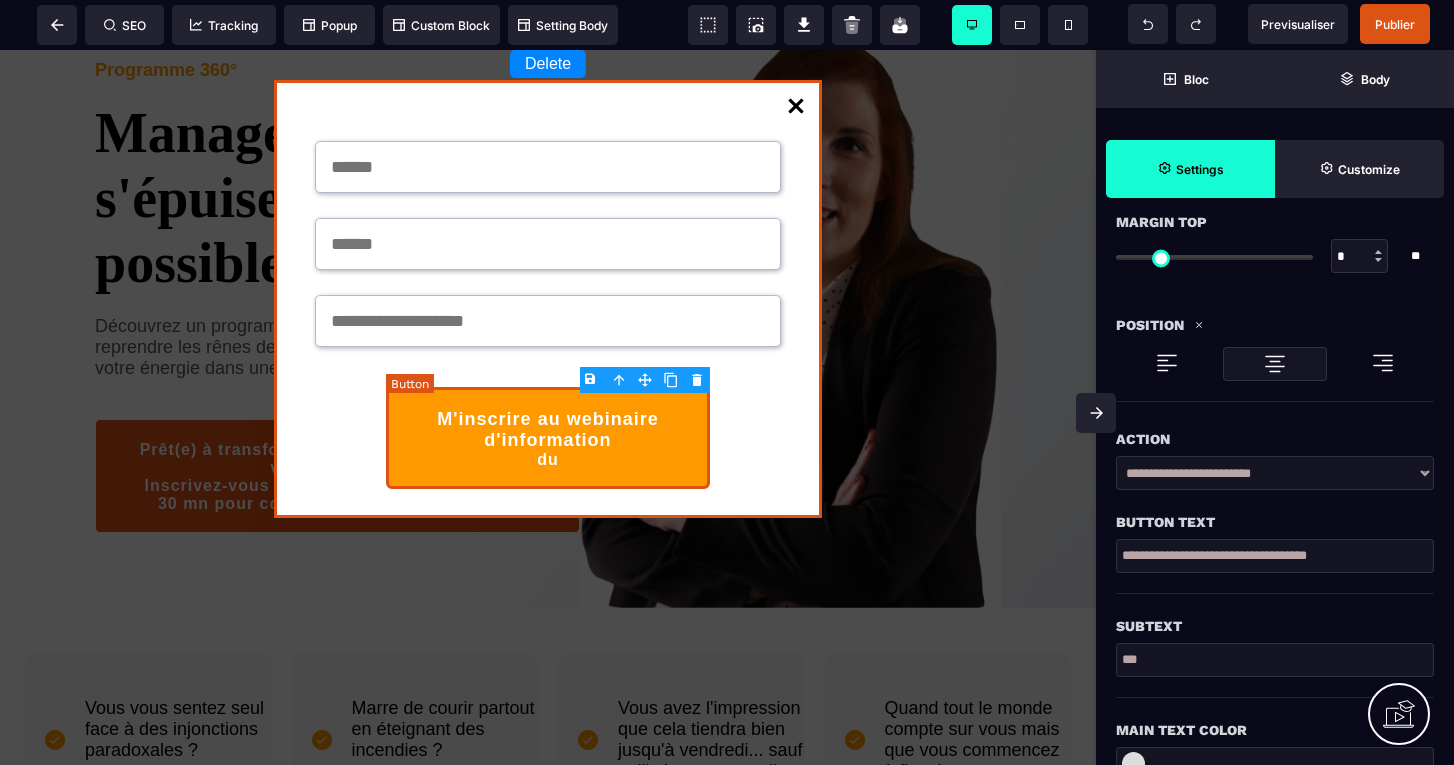 click on "M'inscrire au webinaire d'information du" at bounding box center (548, 439) 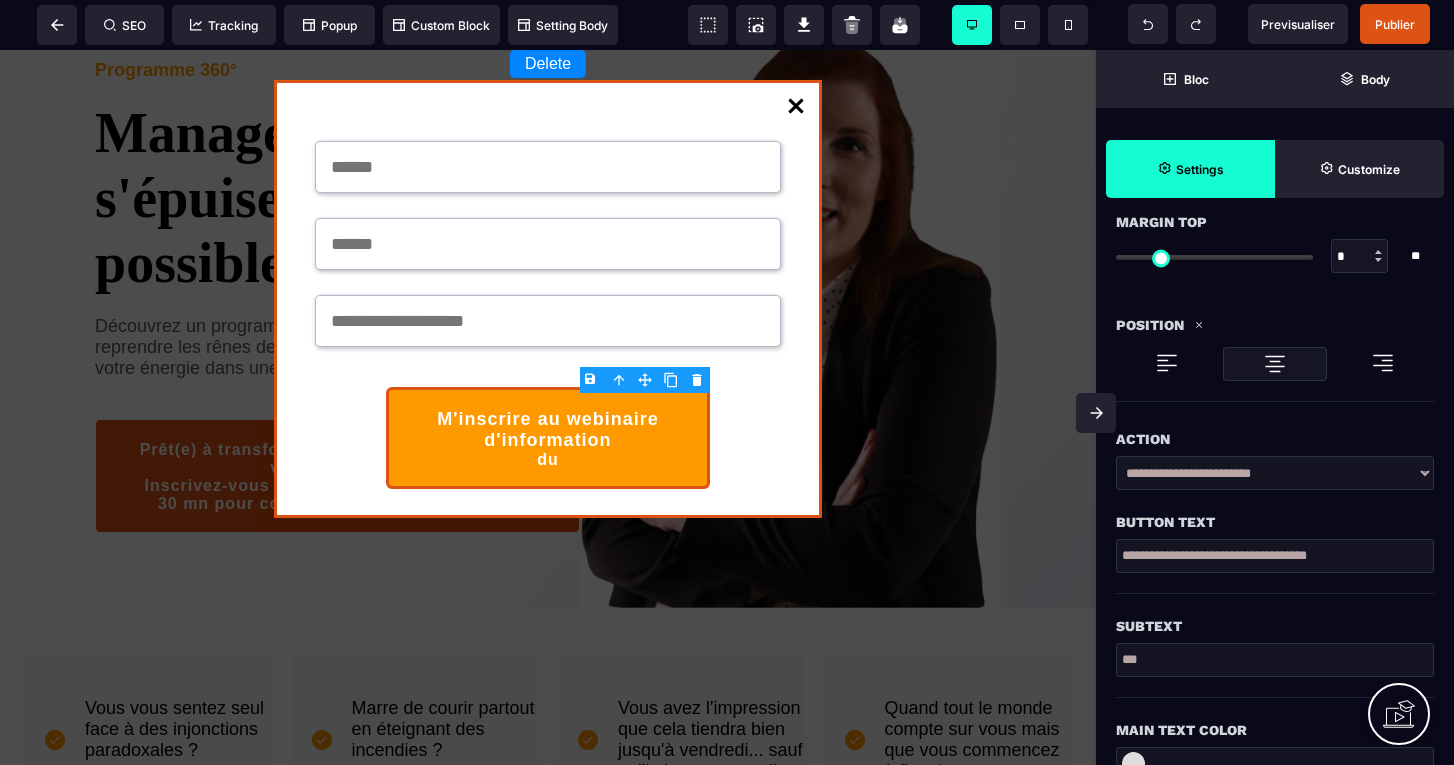click on "**" at bounding box center [1275, 660] 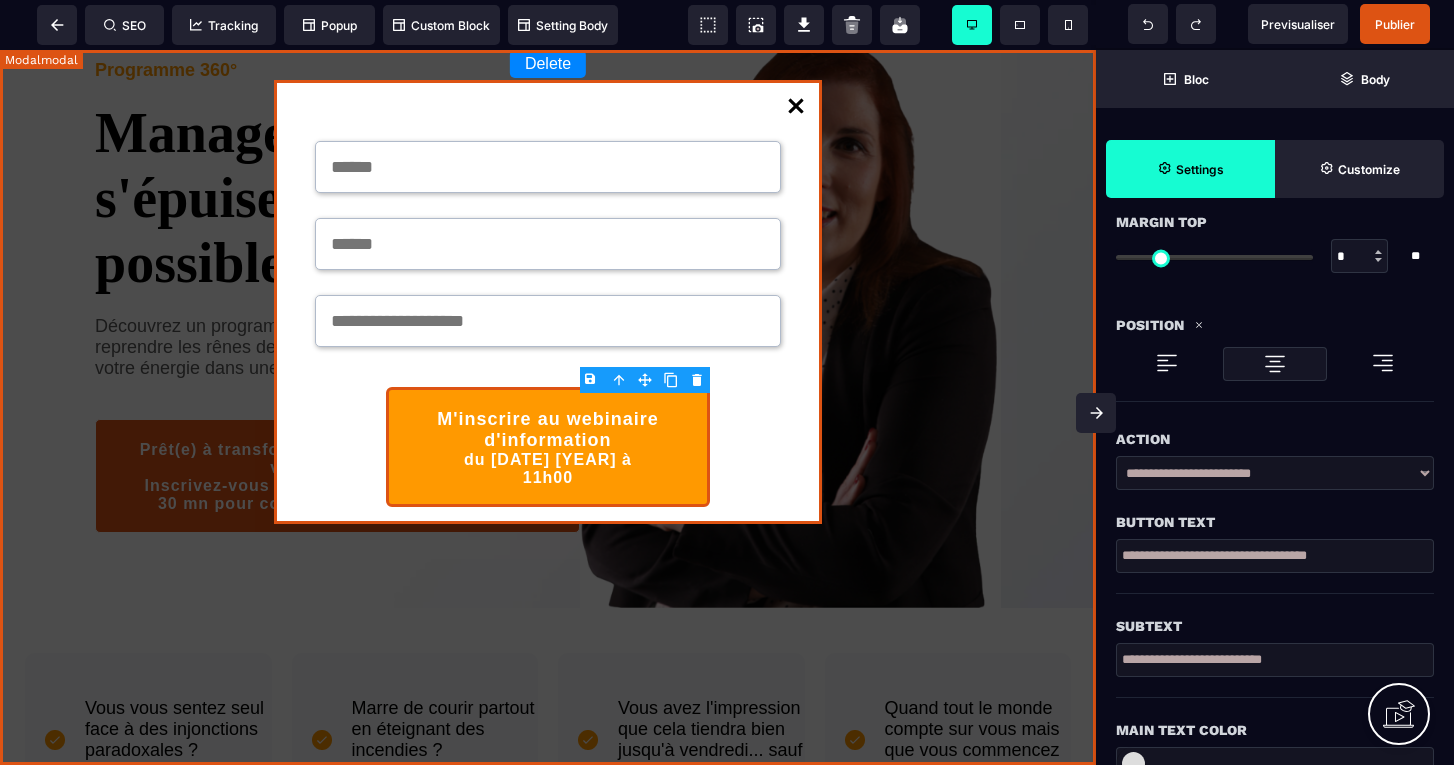 type on "**********" 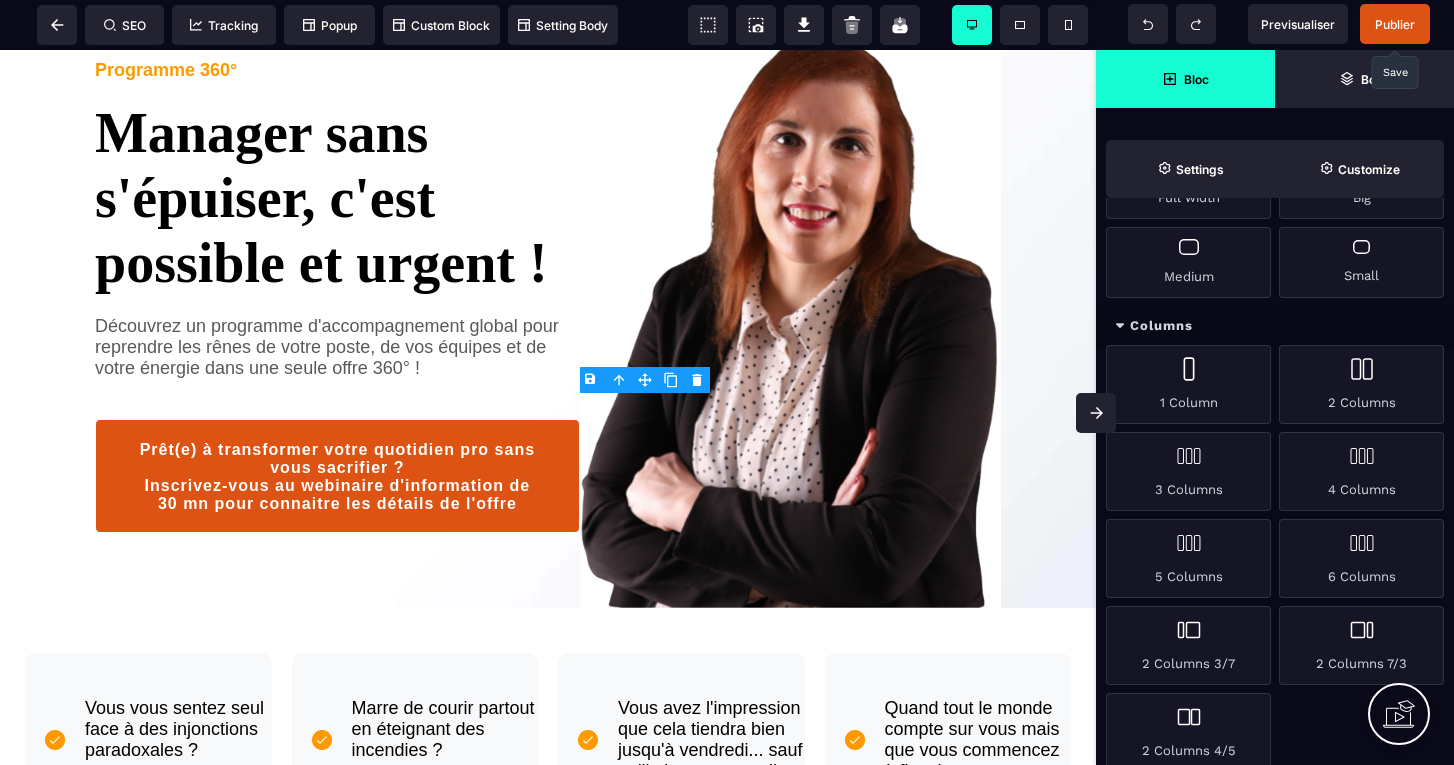 click on "Publier" at bounding box center (1395, 24) 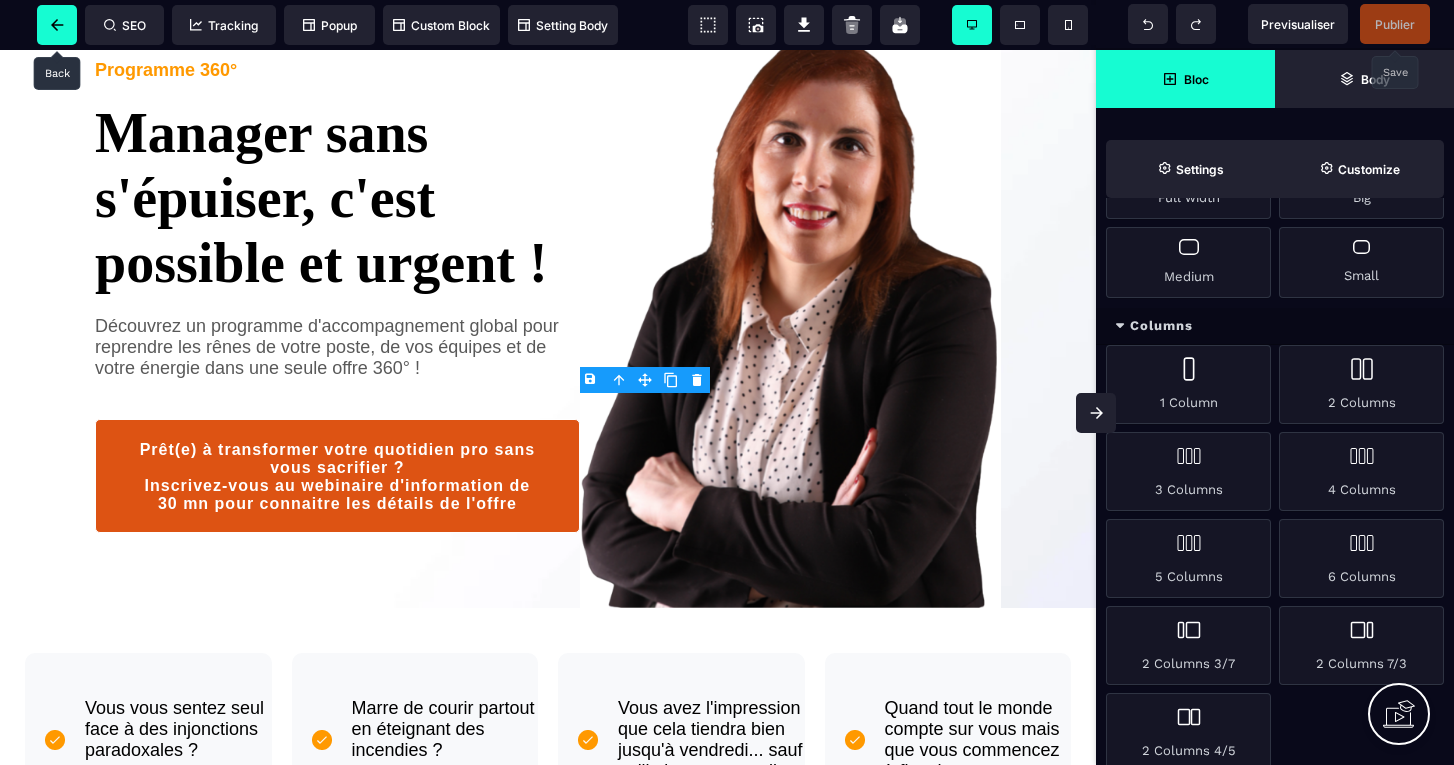 click 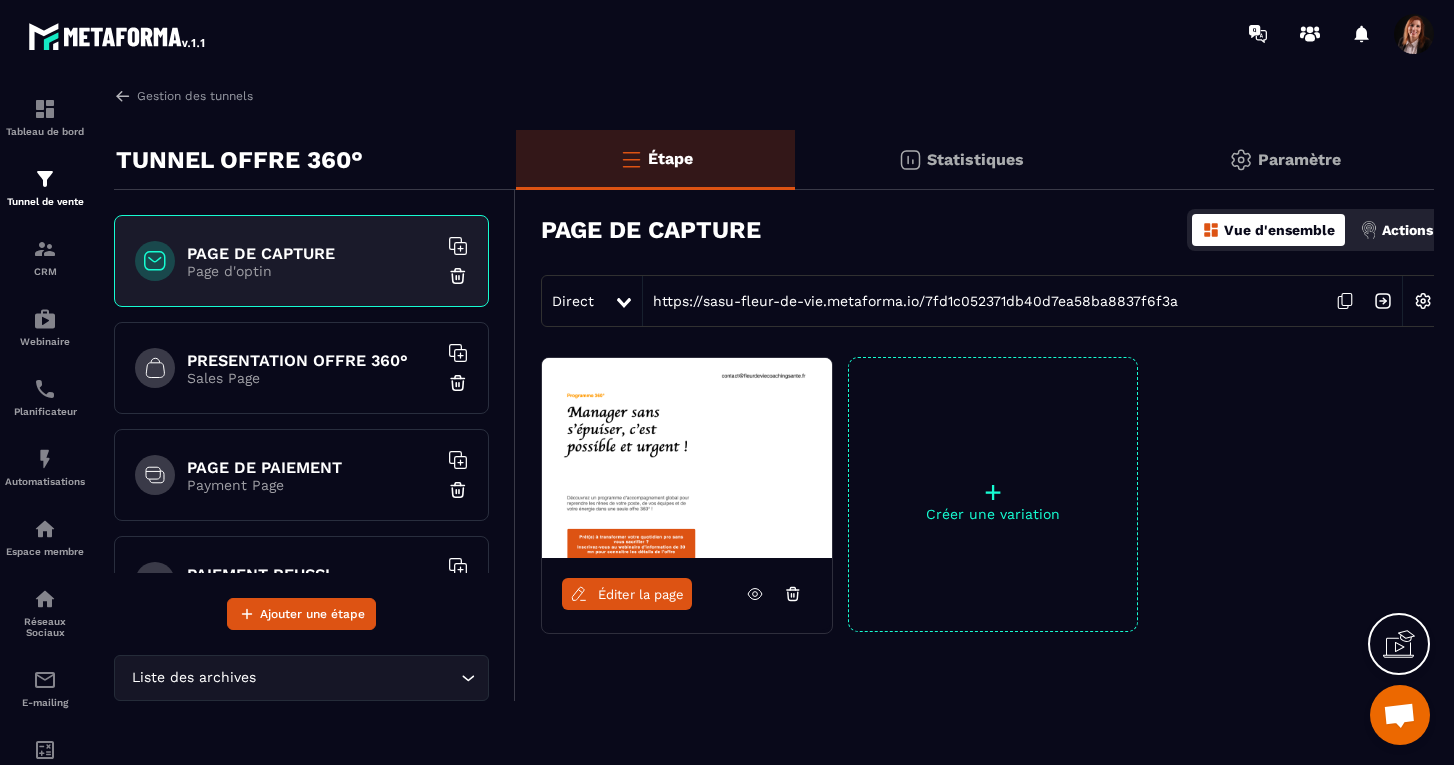 click at bounding box center (1423, 301) 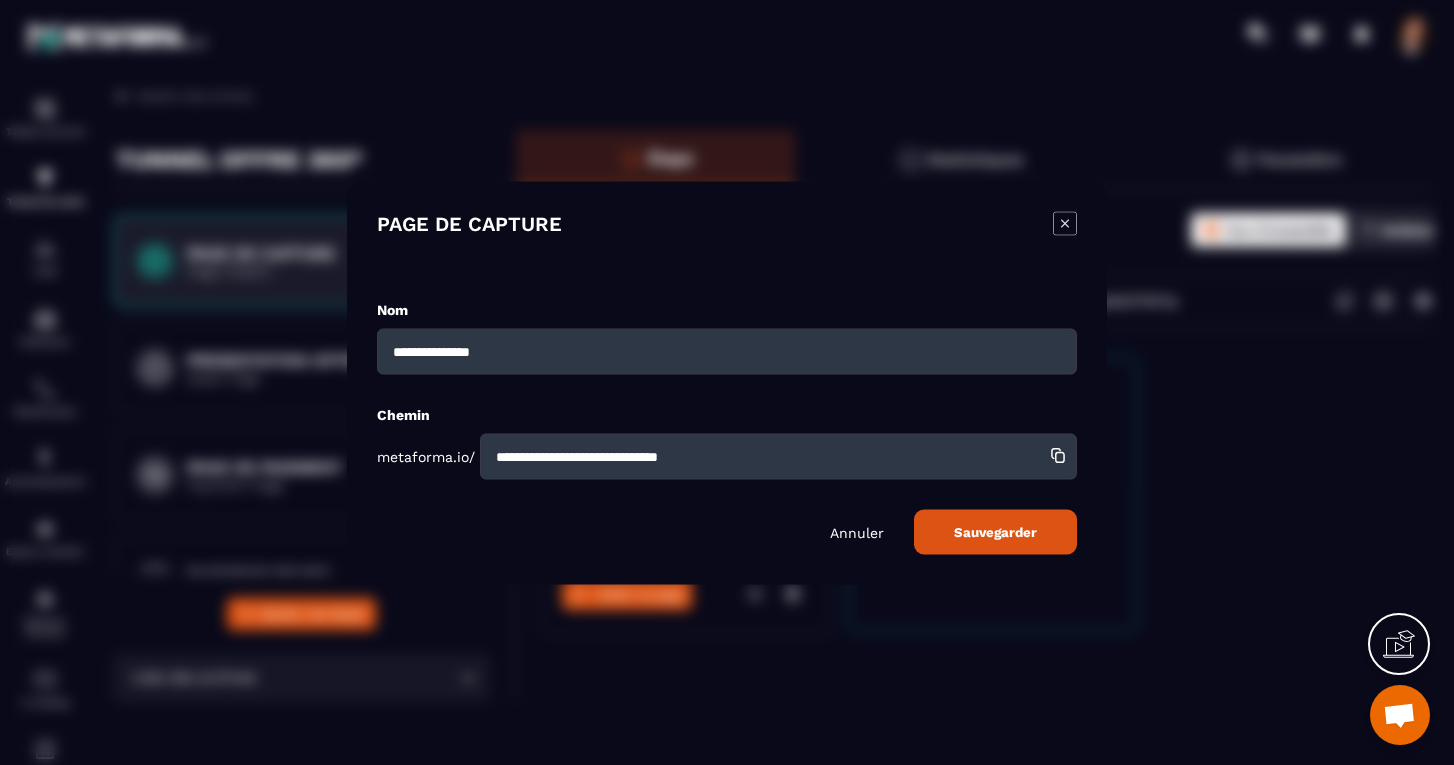 drag, startPoint x: 743, startPoint y: 456, endPoint x: 479, endPoint y: 442, distance: 264.37094 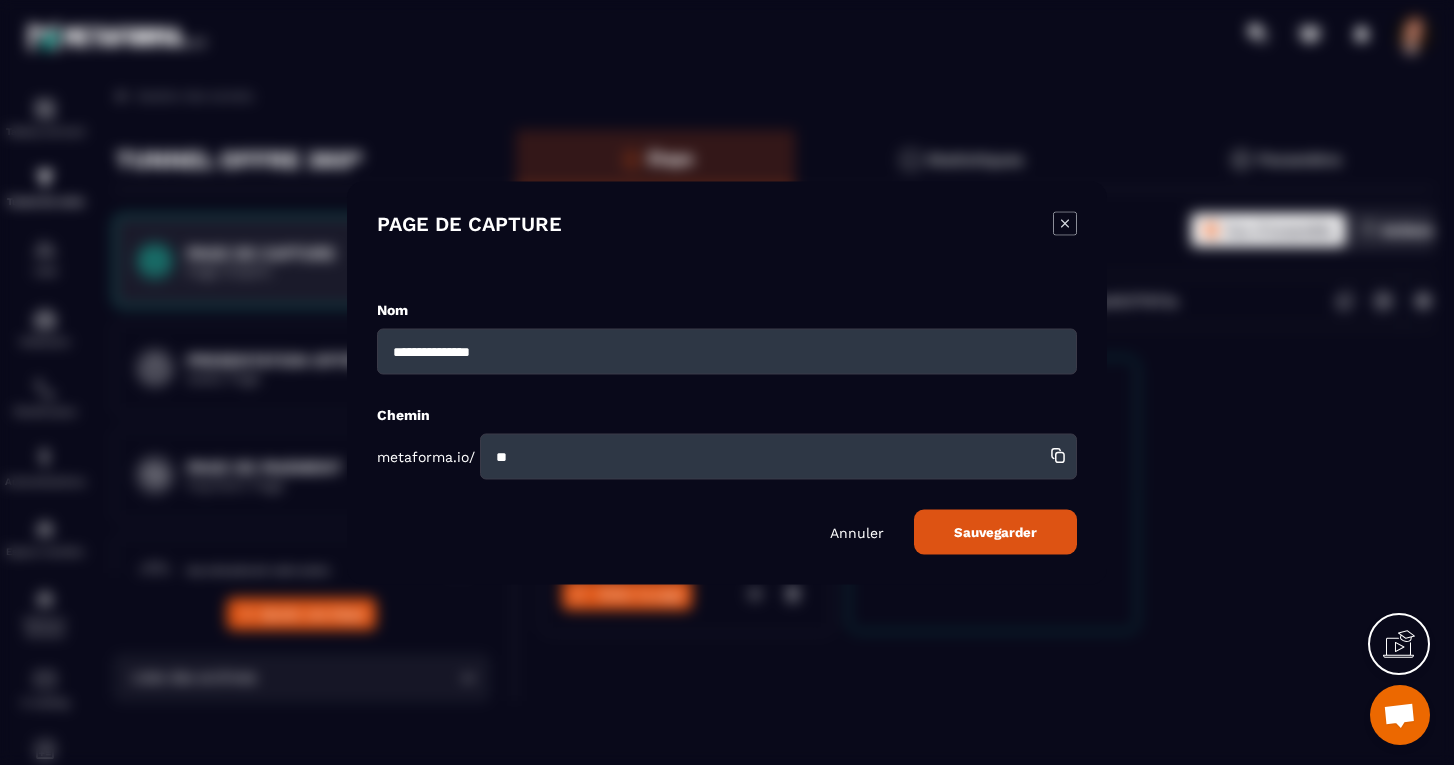 type on "*" 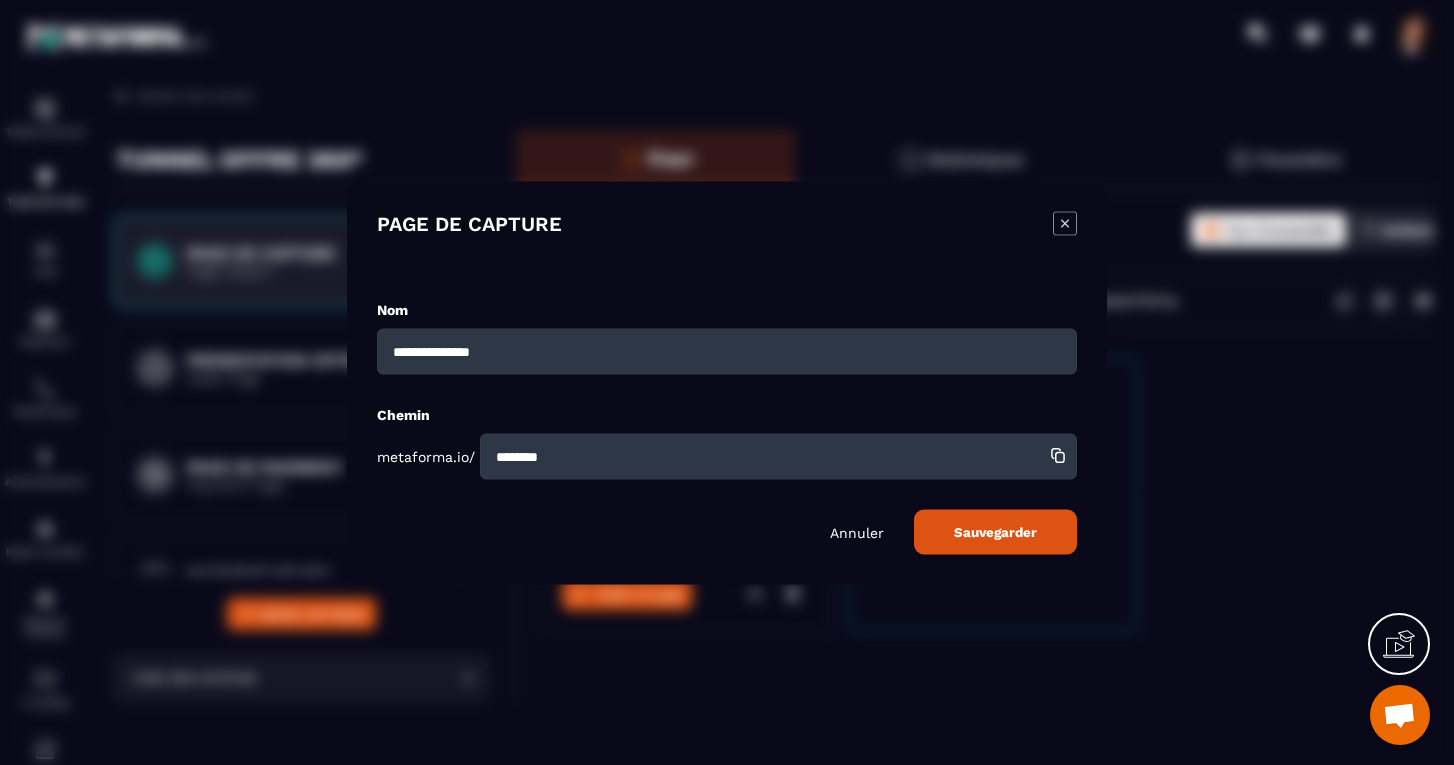 type on "********" 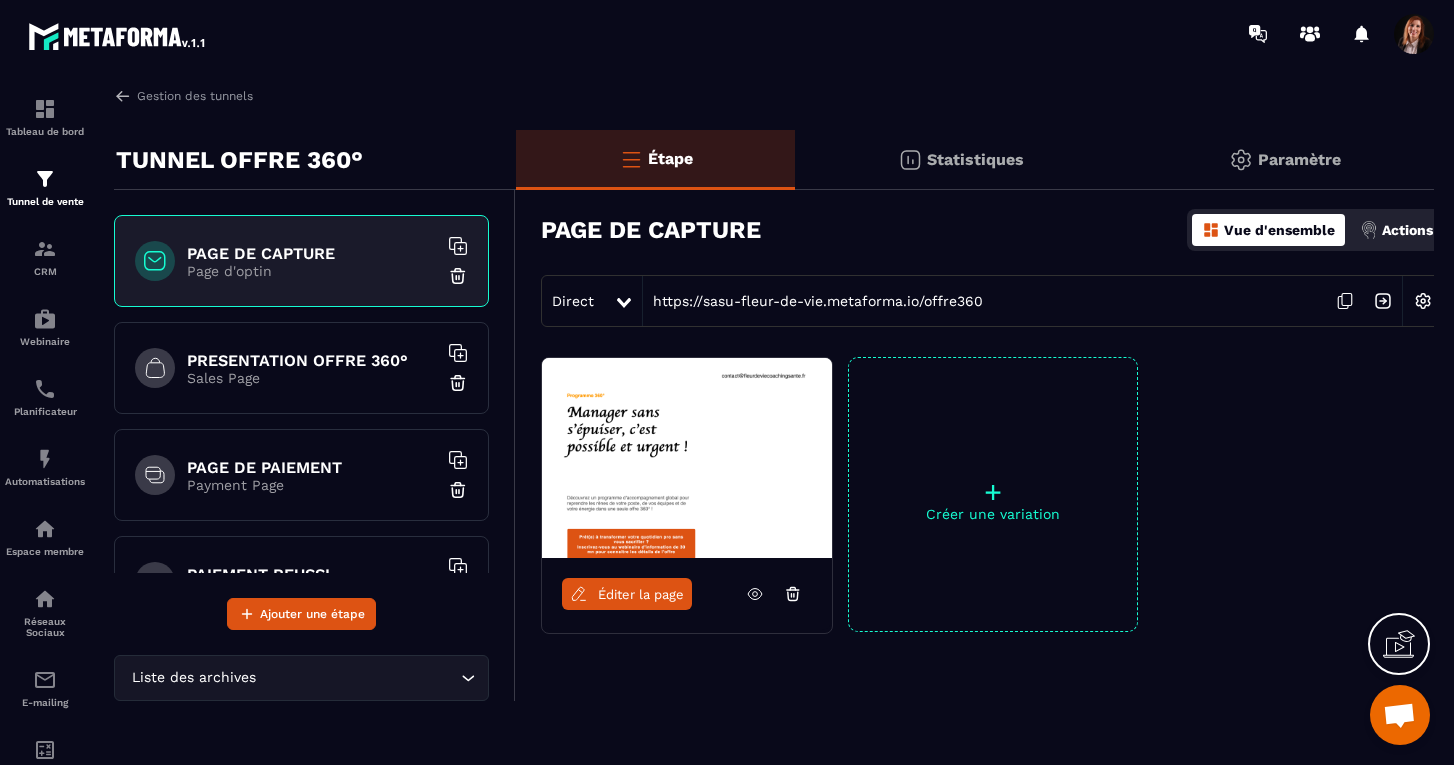 click 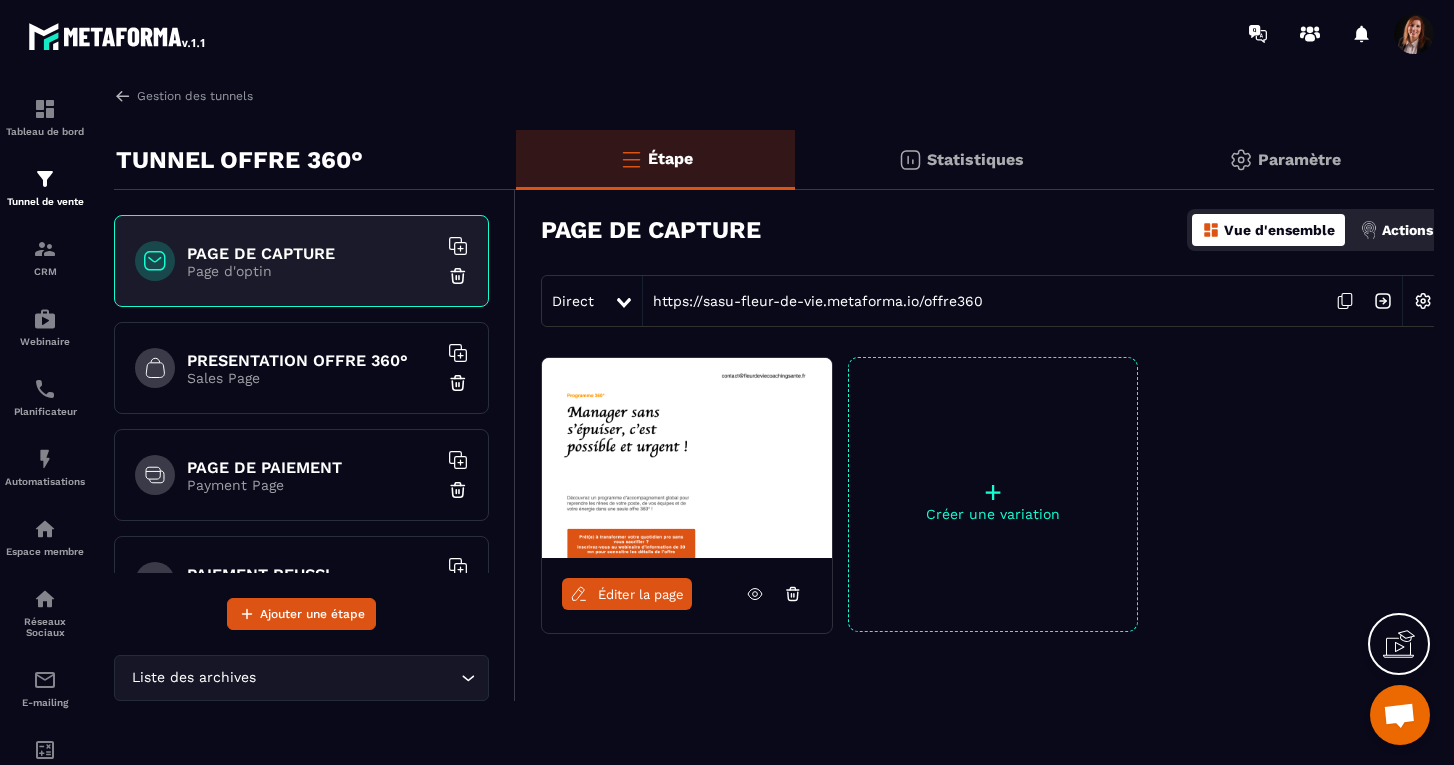 click on "PAGE DE CAPTURE" at bounding box center (312, 253) 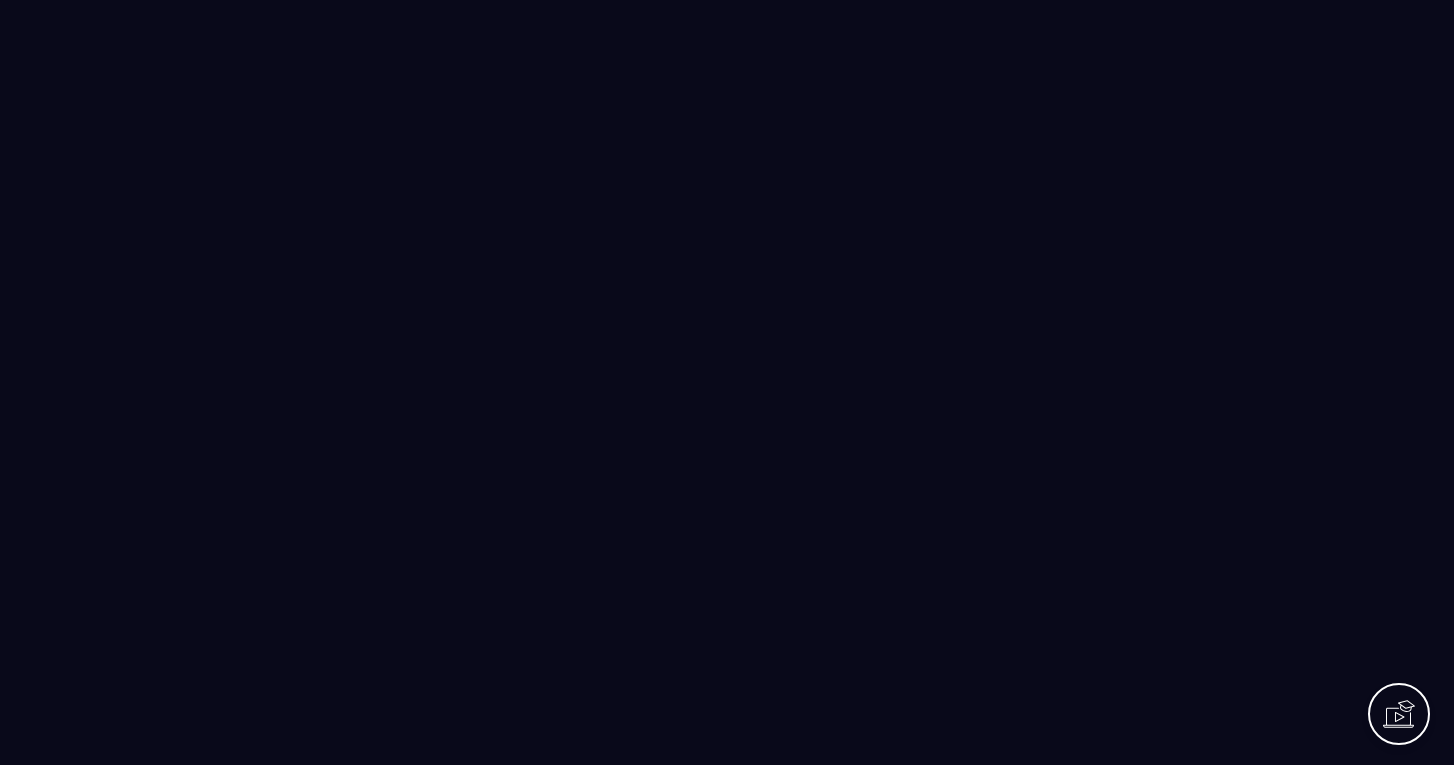 scroll, scrollTop: 0, scrollLeft: 0, axis: both 